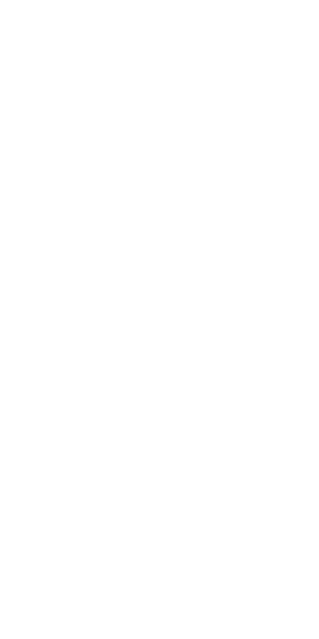 scroll, scrollTop: 0, scrollLeft: 0, axis: both 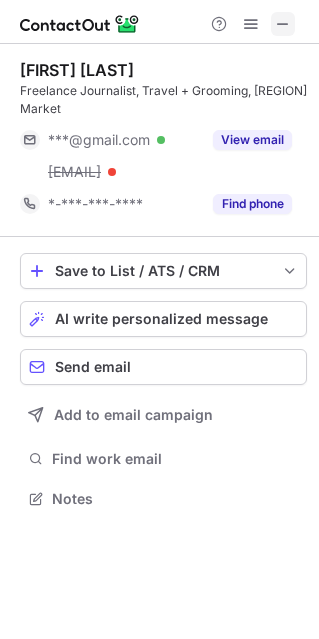 click at bounding box center (283, 24) 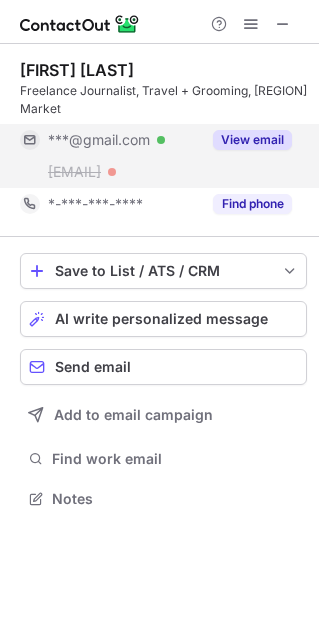 click on "View email" at bounding box center (252, 140) 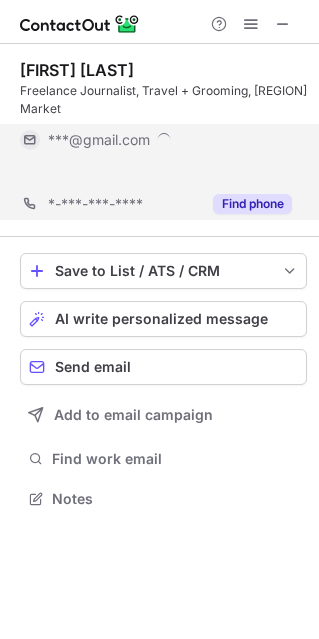 scroll, scrollTop: 452, scrollLeft: 319, axis: both 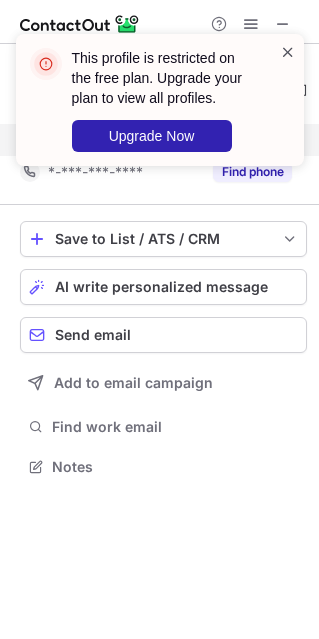 click at bounding box center (288, 52) 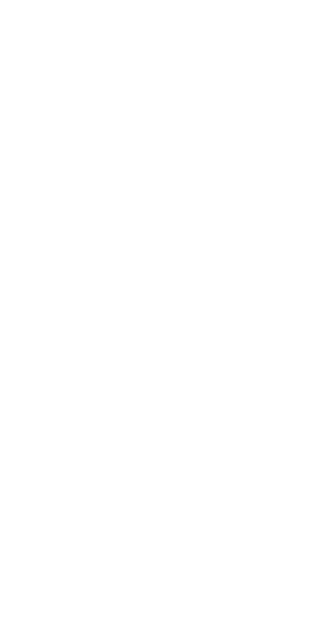 scroll, scrollTop: 0, scrollLeft: 0, axis: both 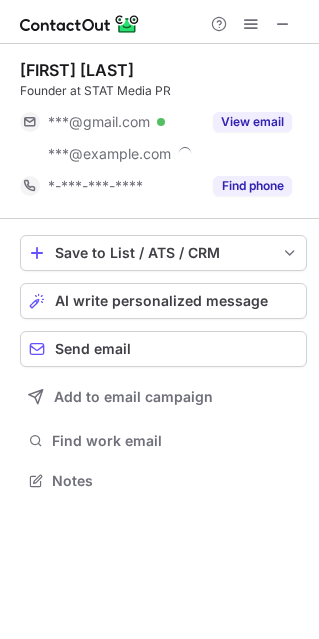 click on "Help & Support" at bounding box center (251, 24) 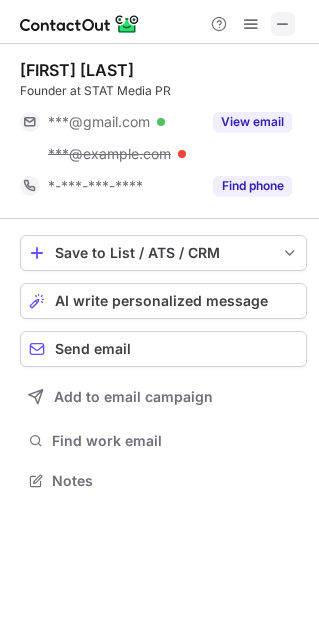 click at bounding box center [283, 24] 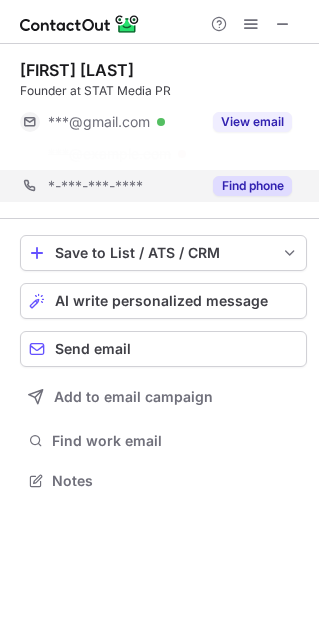 scroll, scrollTop: 434, scrollLeft: 319, axis: both 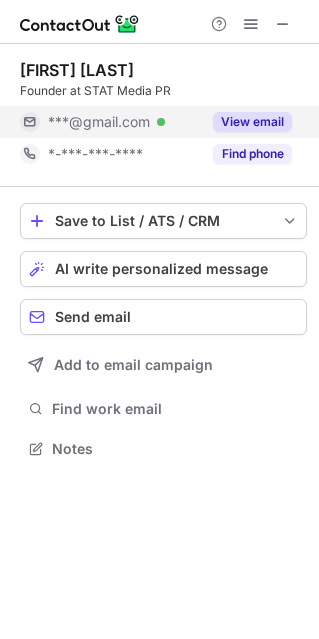 click on "View email" at bounding box center (252, 122) 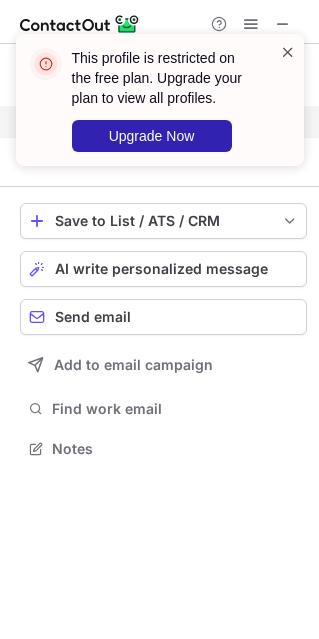 click at bounding box center (288, 52) 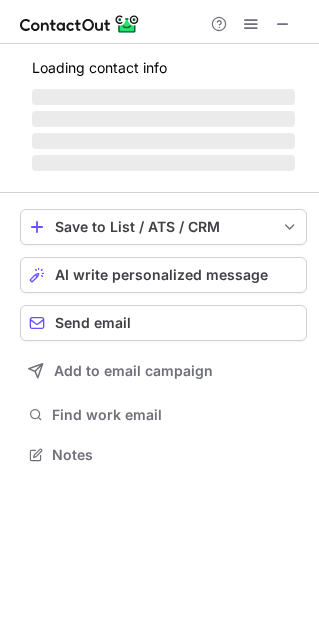 scroll, scrollTop: 443, scrollLeft: 319, axis: both 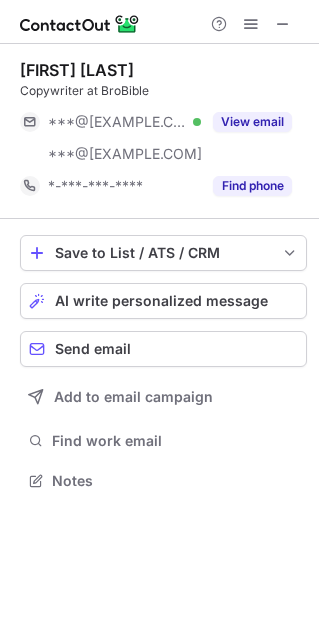drag, startPoint x: 277, startPoint y: 22, endPoint x: 296, endPoint y: 38, distance: 24.839485 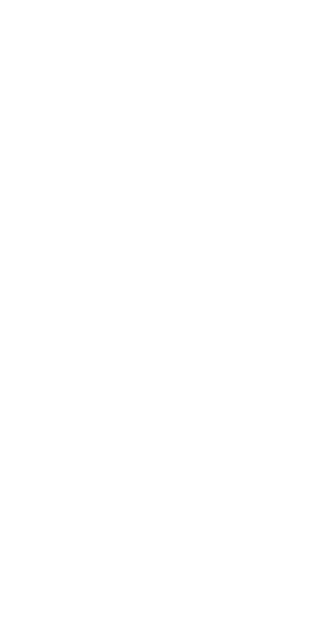 scroll, scrollTop: 0, scrollLeft: 0, axis: both 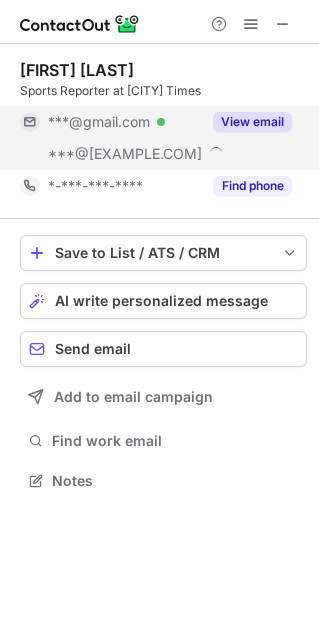 click on "View email" at bounding box center (252, 122) 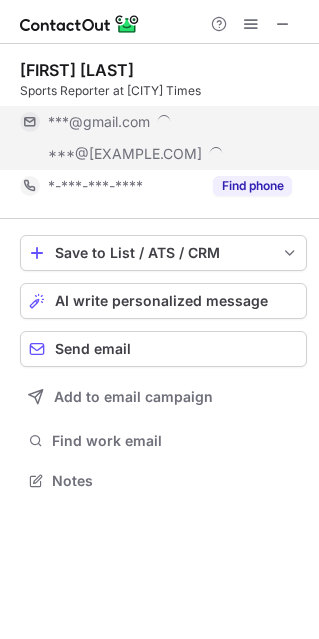 scroll, scrollTop: 10, scrollLeft: 10, axis: both 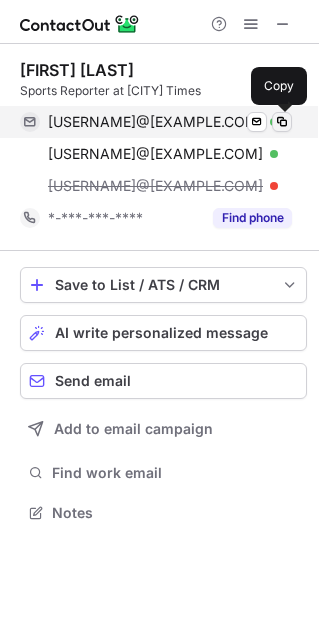 click at bounding box center (282, 122) 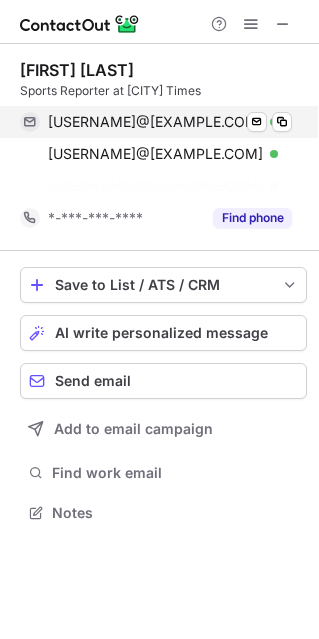 scroll, scrollTop: 467, scrollLeft: 319, axis: both 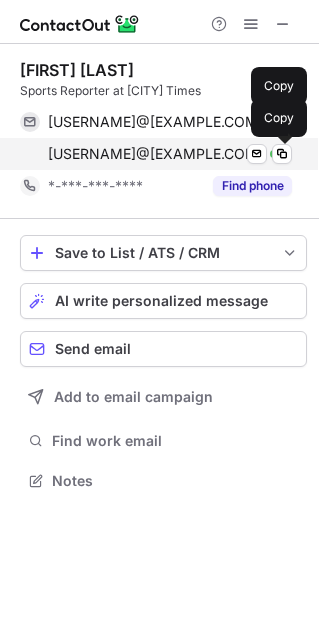 drag, startPoint x: 282, startPoint y: 152, endPoint x: 35, endPoint y: 154, distance: 247.0081 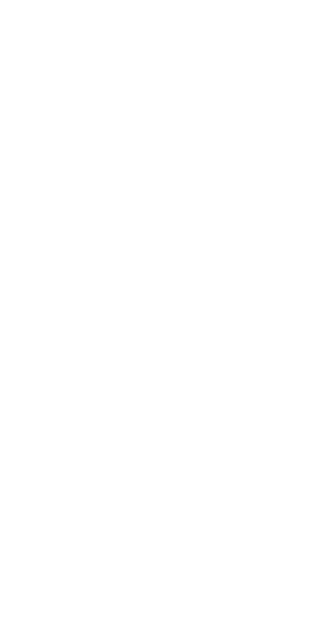 scroll, scrollTop: 0, scrollLeft: 0, axis: both 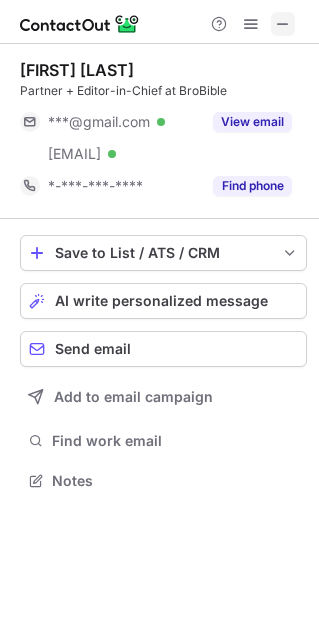 click at bounding box center (283, 24) 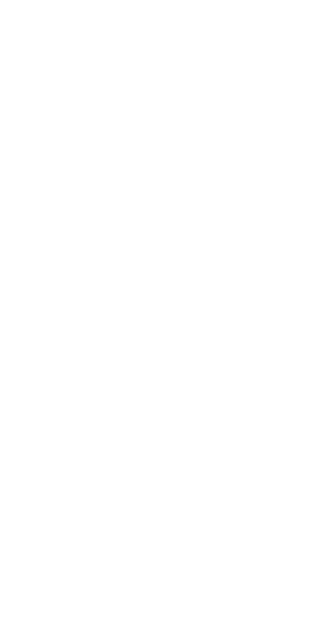 scroll, scrollTop: 0, scrollLeft: 0, axis: both 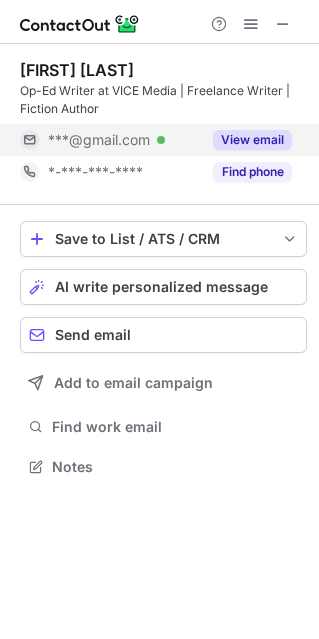 click on "View email" at bounding box center [252, 140] 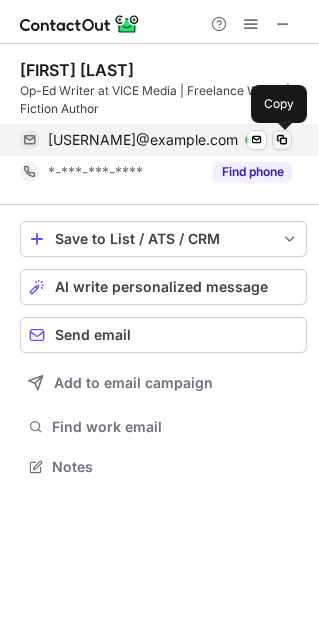 click at bounding box center (282, 140) 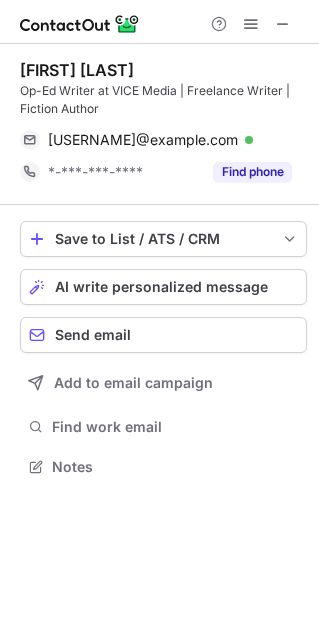 scroll, scrollTop: 452, scrollLeft: 319, axis: both 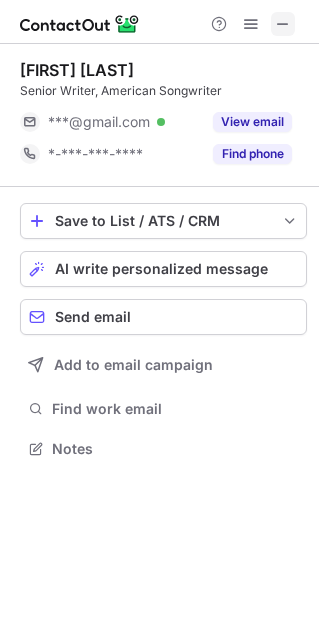 click at bounding box center (283, 24) 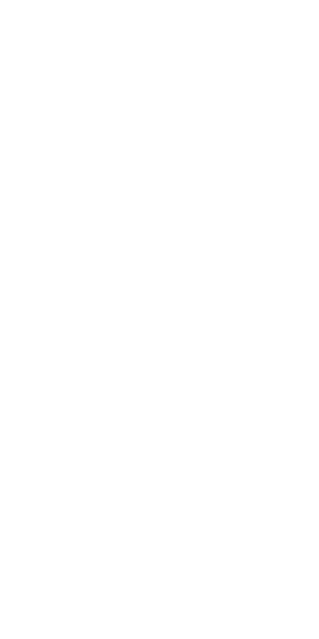 scroll, scrollTop: 0, scrollLeft: 0, axis: both 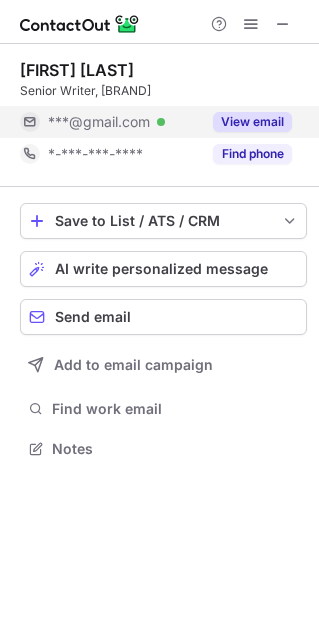 click on "View email" at bounding box center [252, 122] 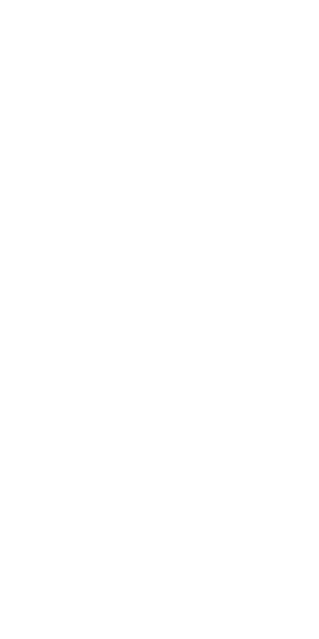 scroll, scrollTop: 0, scrollLeft: 0, axis: both 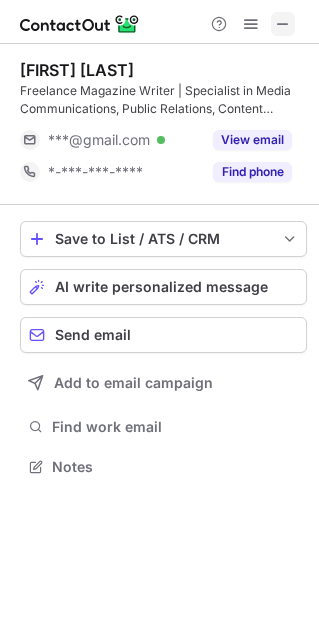 click at bounding box center (283, 24) 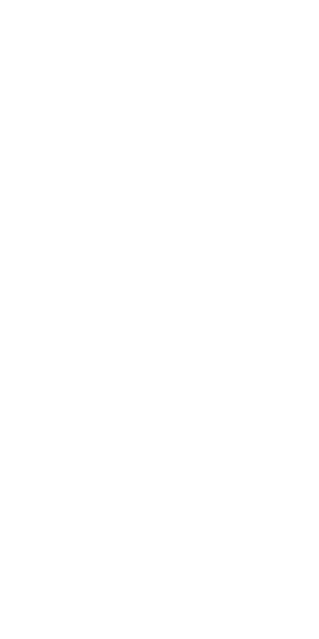 scroll, scrollTop: 0, scrollLeft: 0, axis: both 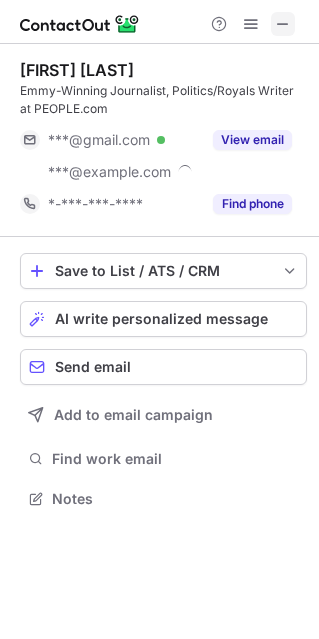 click at bounding box center (283, 24) 